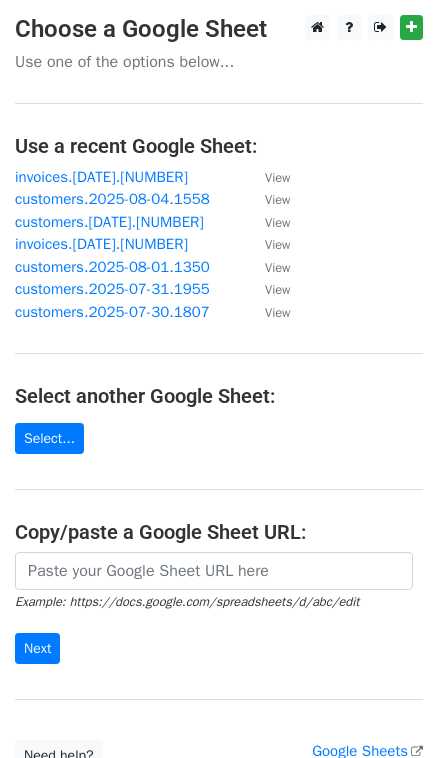scroll, scrollTop: 0, scrollLeft: 0, axis: both 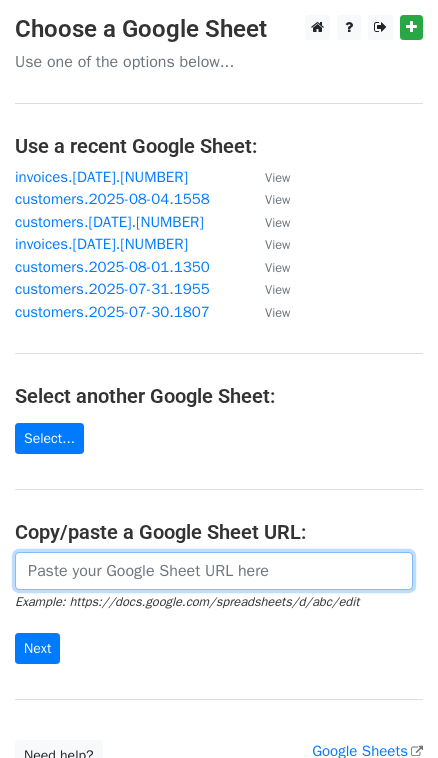 click at bounding box center [214, 571] 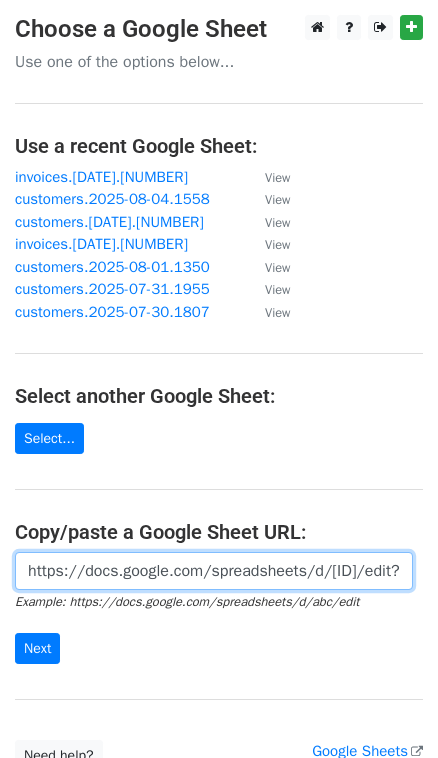 scroll, scrollTop: 0, scrollLeft: 598, axis: horizontal 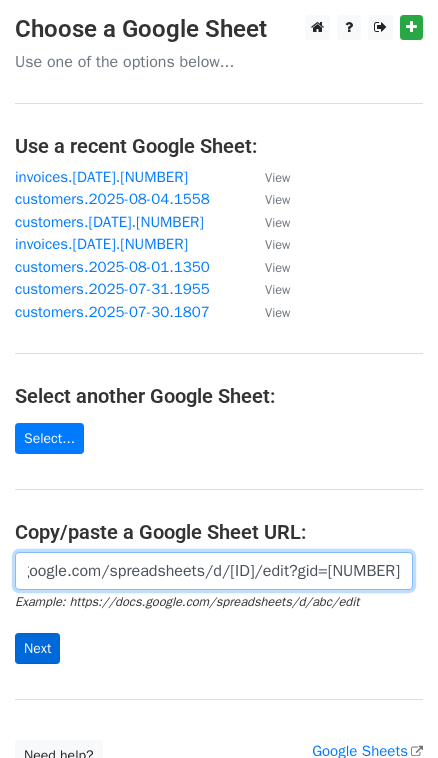 type on "https://docs.google.com/spreadsheets/d/1W10XkG5Z9T4YaqwVH-0FRnvlHOeNT7yQOCVRi2ejvjs/edit?gid=1470444891#gid=1470444891" 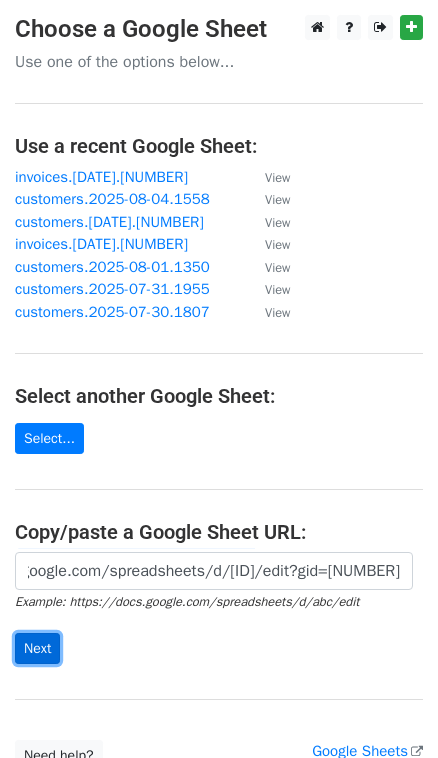 click on "Next" at bounding box center [37, 648] 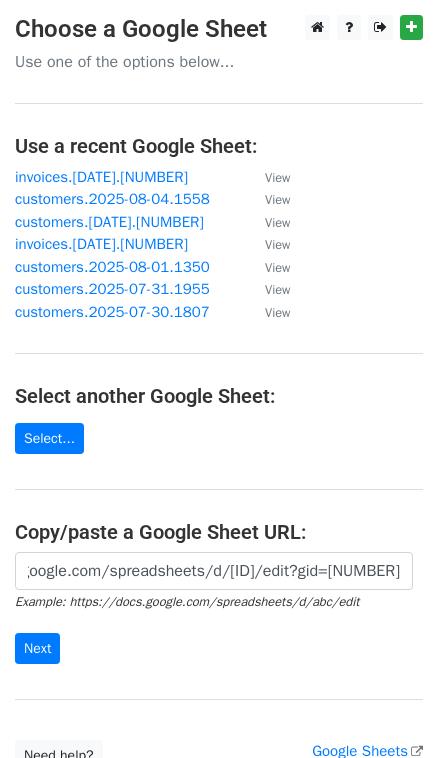 scroll, scrollTop: 0, scrollLeft: 0, axis: both 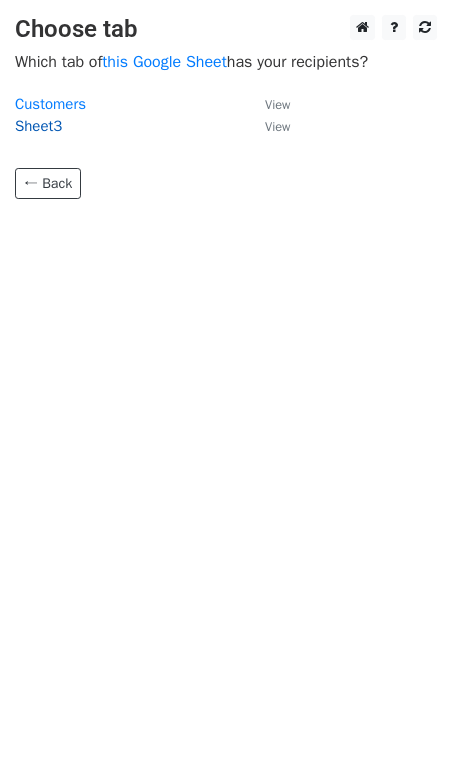 click on "Sheet3" at bounding box center [38, 126] 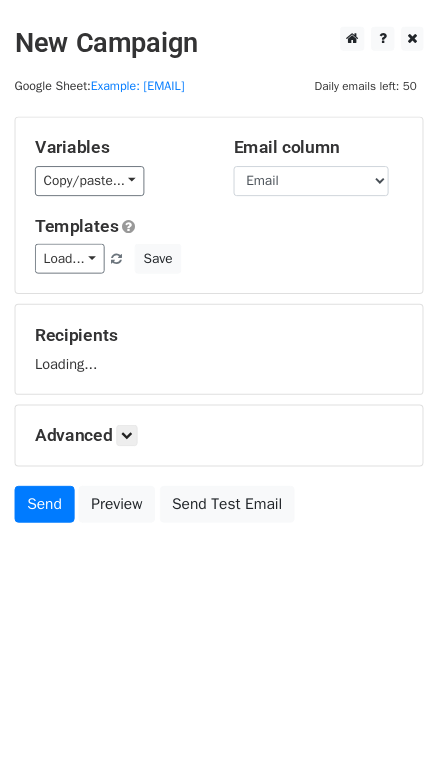 scroll, scrollTop: 0, scrollLeft: 0, axis: both 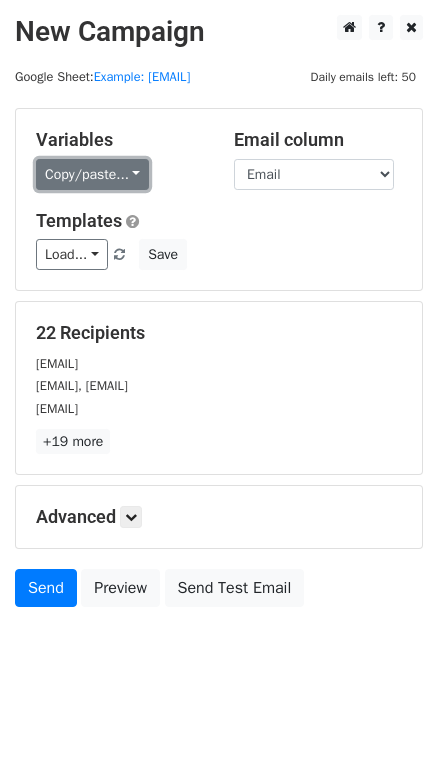 click on "Copy/paste..." at bounding box center (92, 174) 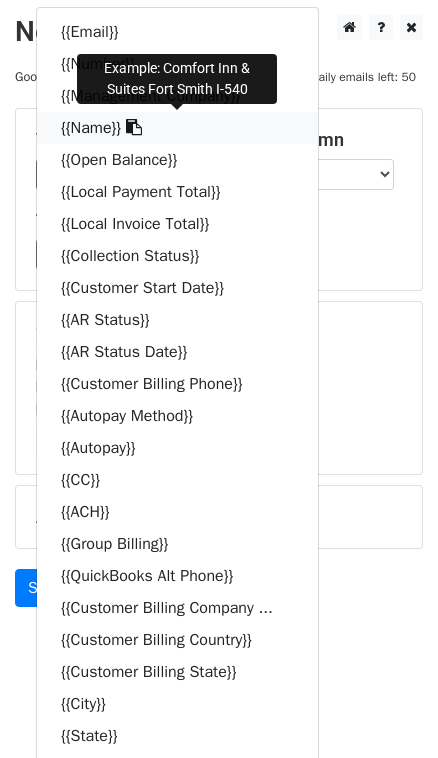 click at bounding box center (134, 127) 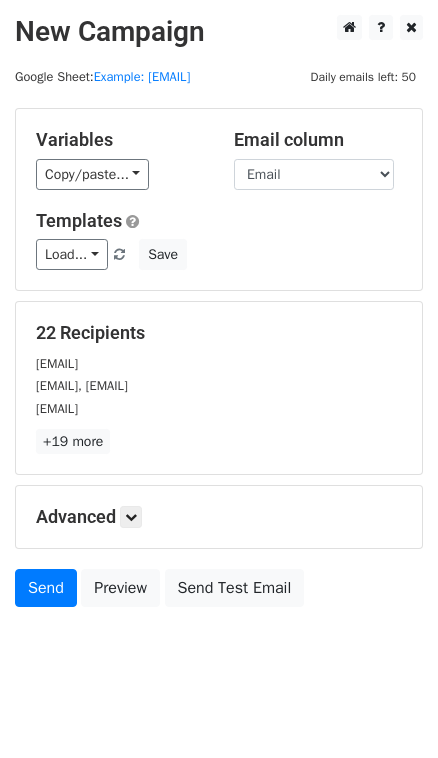 click on "Copy/paste...
{{EMAIL}}
{{NUMBER}}
{{MANAGEMENT COMPANY}}
{{NAME}}
{{OPEN BALANCE}}
{{LOCAL PAYMENT TOTAL}}
{{LOCAL INVOICE TOTAL}}
{{COLLECTION STATUS}}
{{CUSTOMER START DATE}}
{{AR STATUS}}
{{AR STATUS DATE}}
{{CUSTOMER BILLING PHONE}}
{{AUTOPAY METHOD}}
{{AUTOPAY}}
{{CC}}
{{ACH}}
{{GROUP BILLING}}
{{QUICKBOOKS ALT PHONE}}
{{CUSTOMER BILLING COMPANY ...
{{CUSTOMER BILLING COUNTRY}}
{{CUSTOMER BILLING STATE}}
{{CITY}}
{{STATE}}
{{COUNTRY}}
{{HOME INVOICE TOTAL (USD)}}
{{AR MANAGER}}" at bounding box center (120, 174) 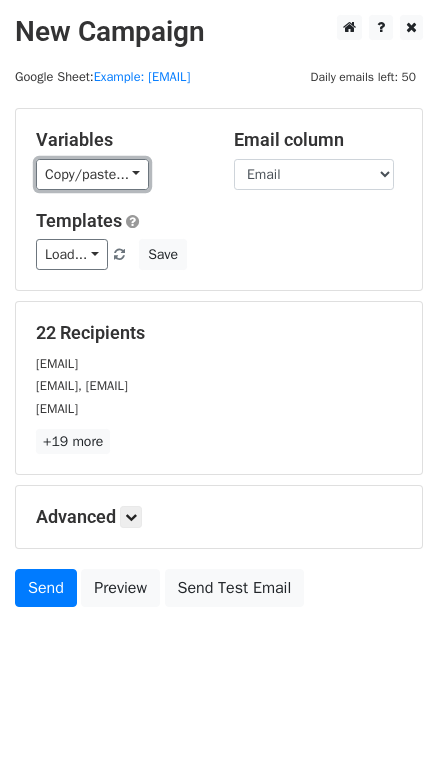 click on "Copy/paste..." at bounding box center [92, 174] 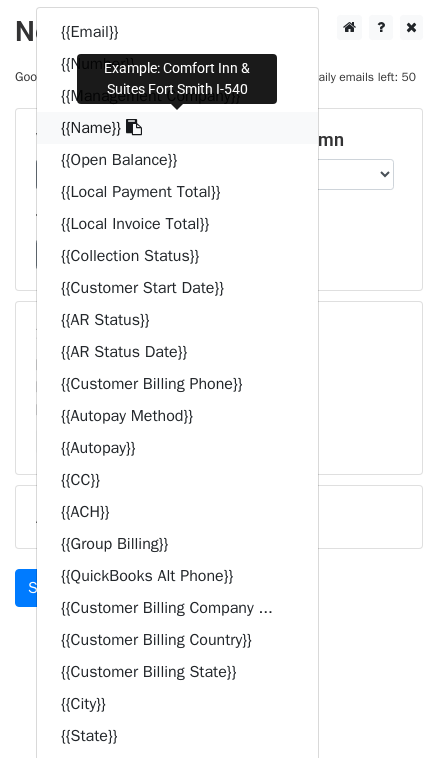 click at bounding box center [134, 127] 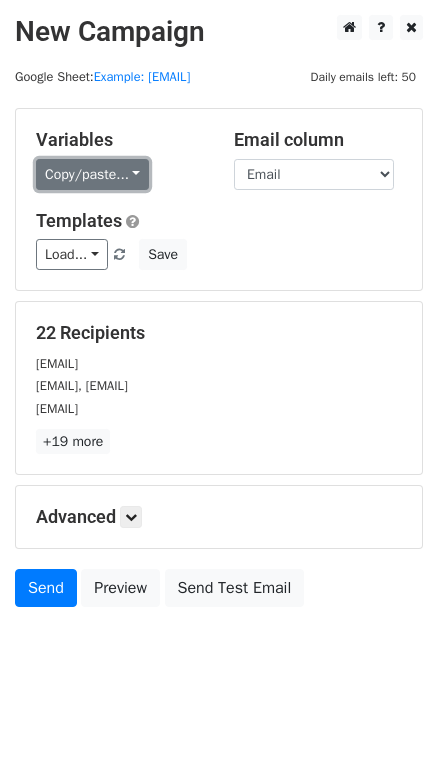 click on "Copy/paste..." at bounding box center (92, 174) 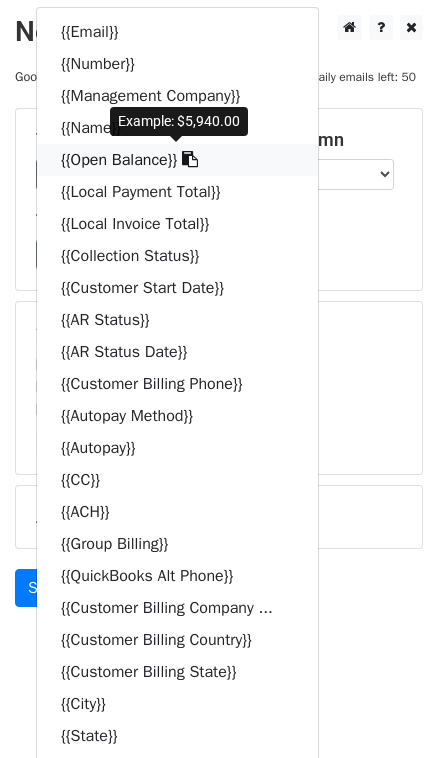 click on "{{Open Balance}}" at bounding box center (177, 160) 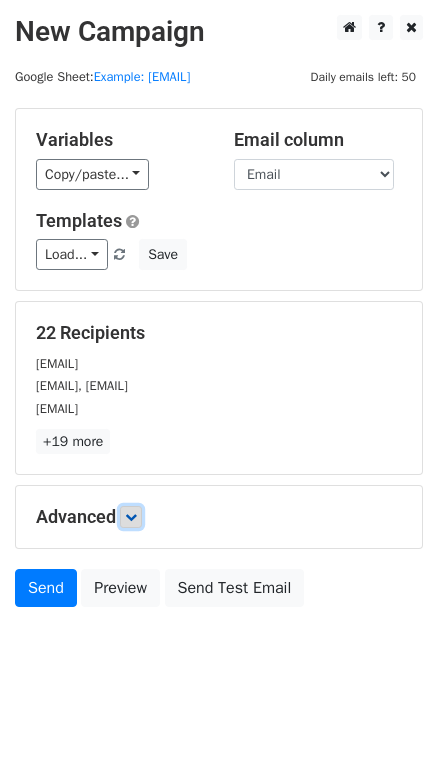 click at bounding box center (131, 517) 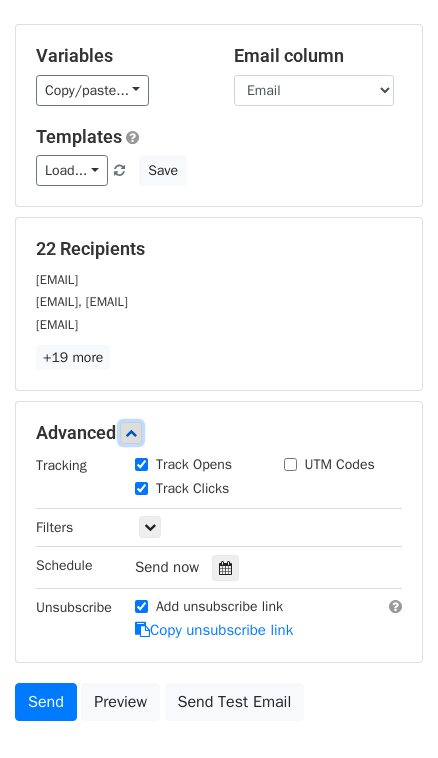 scroll, scrollTop: 188, scrollLeft: 0, axis: vertical 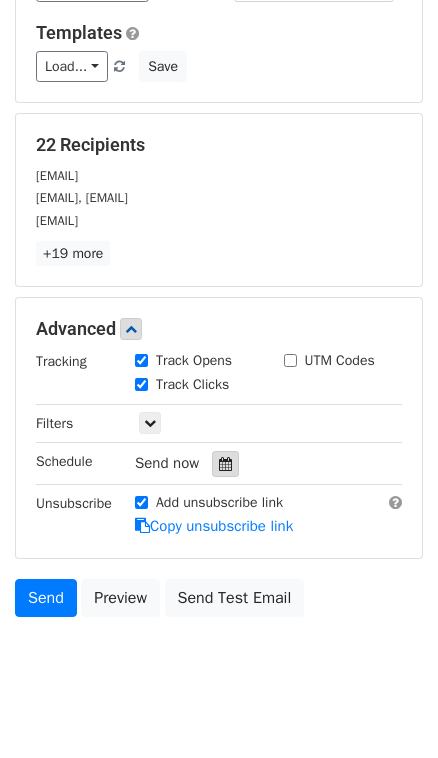 click at bounding box center (225, 464) 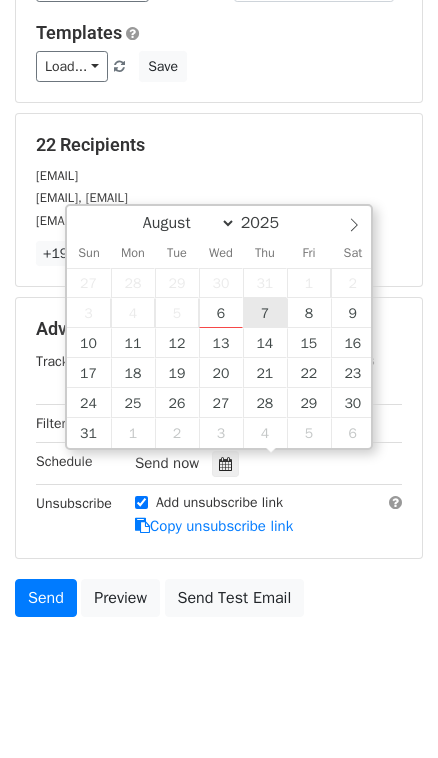 type on "2025-08-07 12:00" 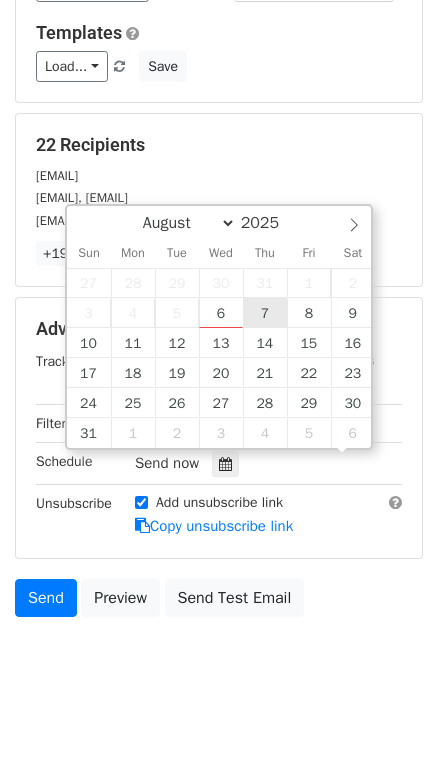 scroll, scrollTop: 0, scrollLeft: 0, axis: both 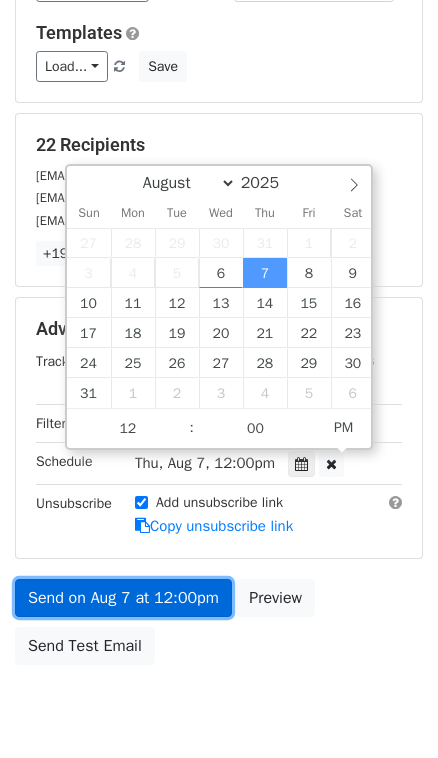 click on "Send on Aug 7 at 12:00pm" at bounding box center [123, 598] 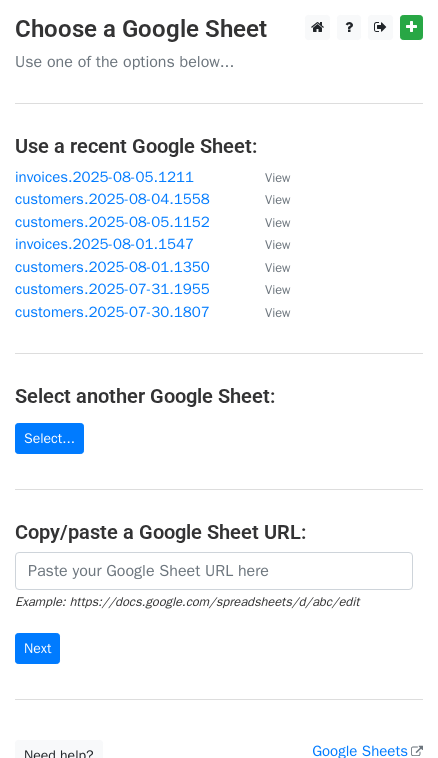 scroll, scrollTop: 0, scrollLeft: 0, axis: both 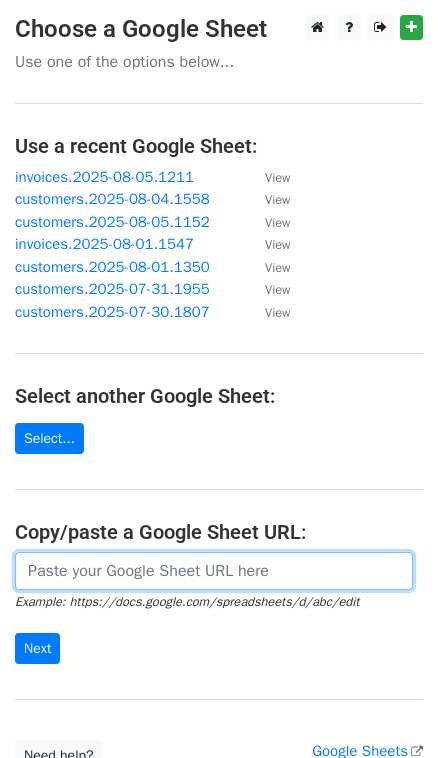 click at bounding box center (214, 571) 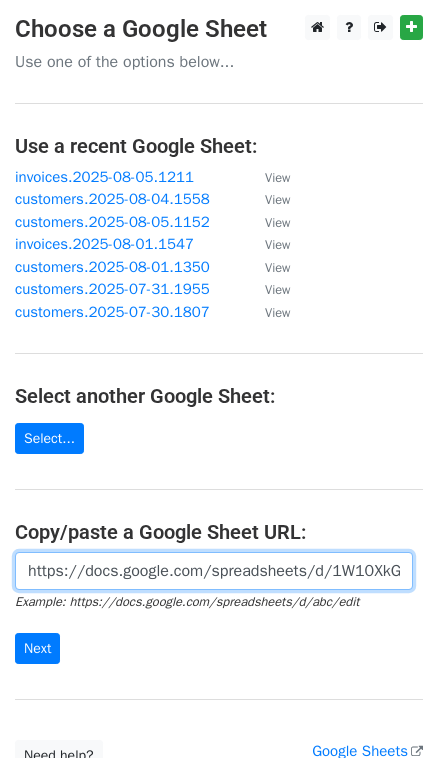 scroll, scrollTop: 0, scrollLeft: 598, axis: horizontal 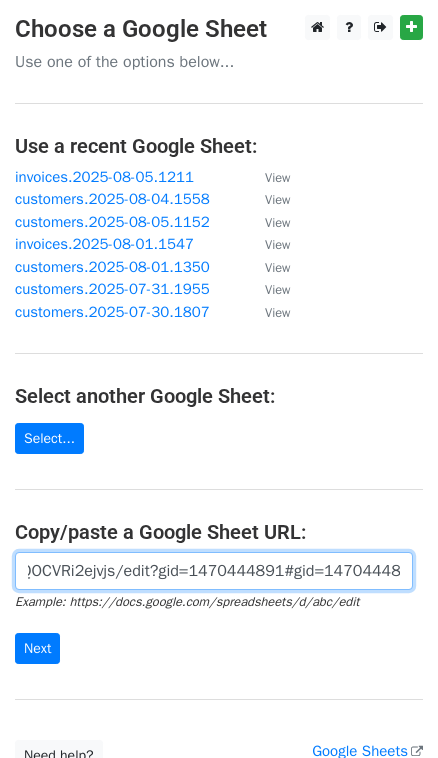 type on "https://docs.google.com/spreadsheets/d/1W10XkG5Z9T4YaqwVH-0FRnvlHOeNT7yQOCVRi2ejvjs/edit?gid=1470444891#gid=1470444891" 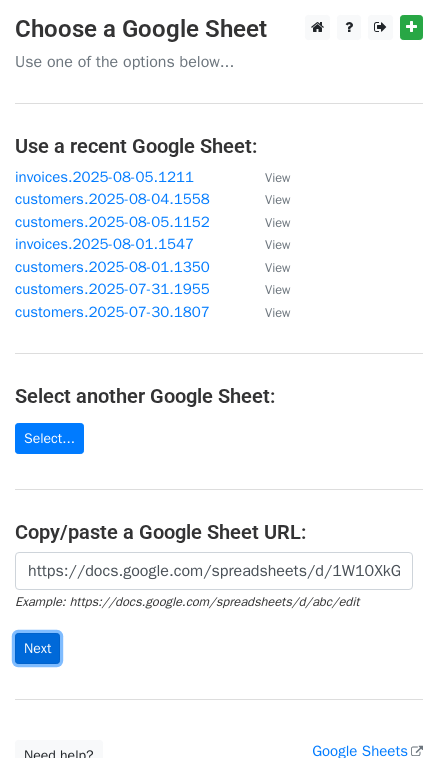 click on "Next" at bounding box center [37, 648] 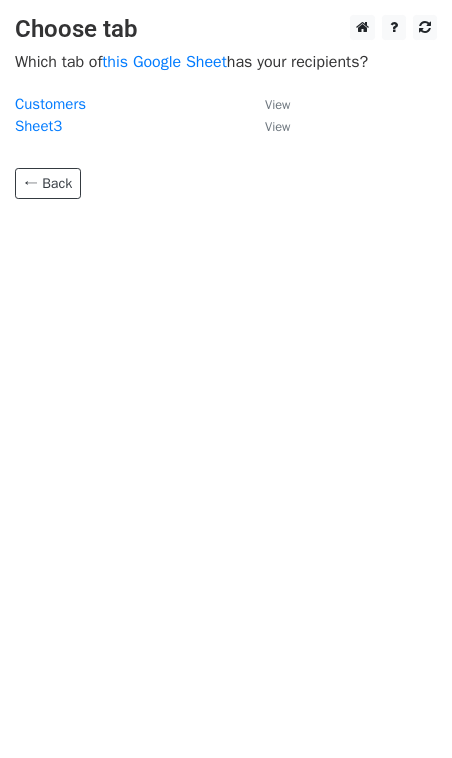 scroll, scrollTop: 0, scrollLeft: 0, axis: both 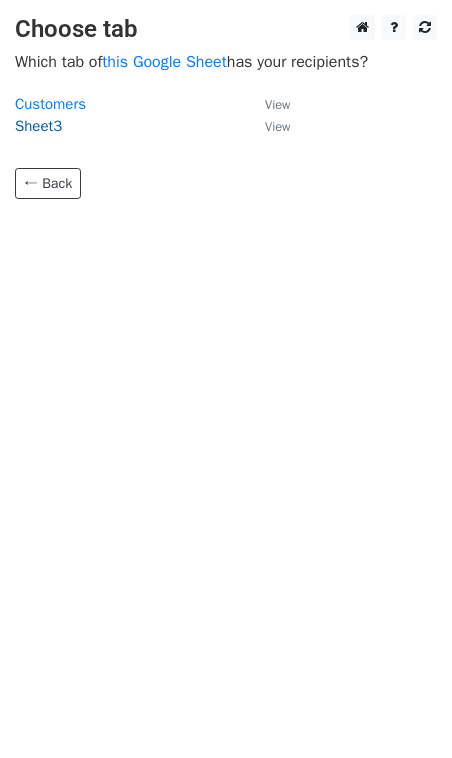 click on "Sheet3" at bounding box center [38, 126] 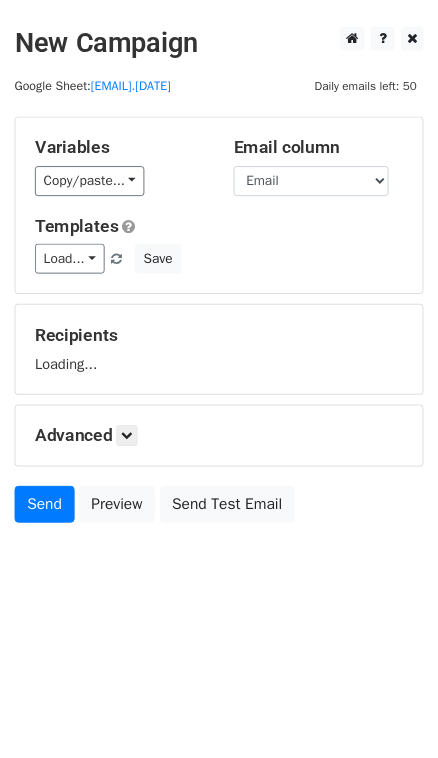 scroll, scrollTop: 0, scrollLeft: 0, axis: both 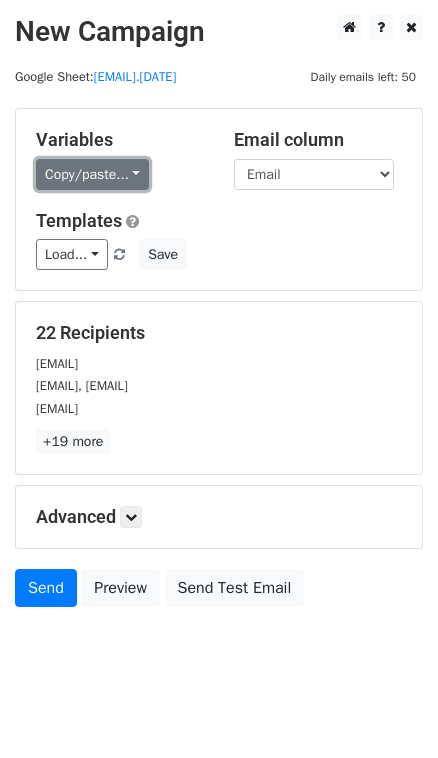 click on "Copy/paste..." at bounding box center (92, 174) 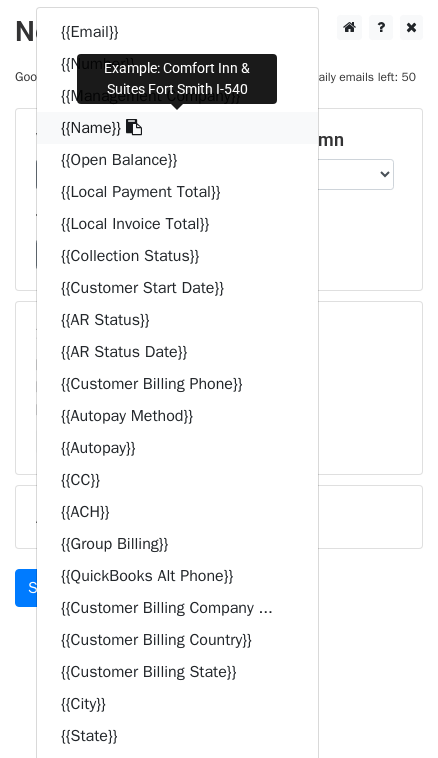 click at bounding box center [134, 127] 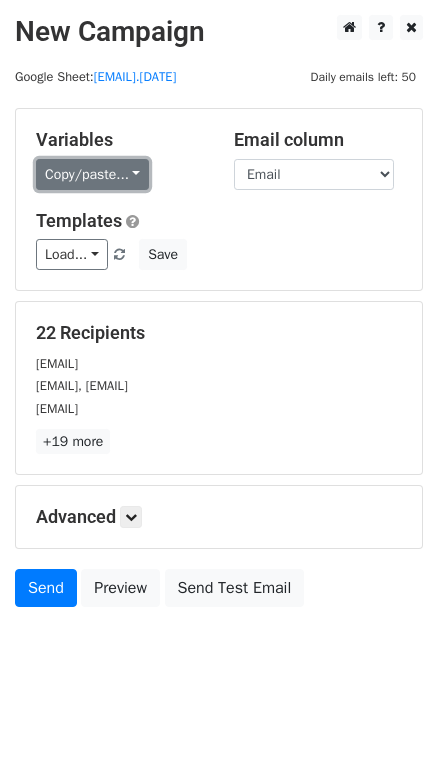 click on "Copy/paste..." at bounding box center (92, 174) 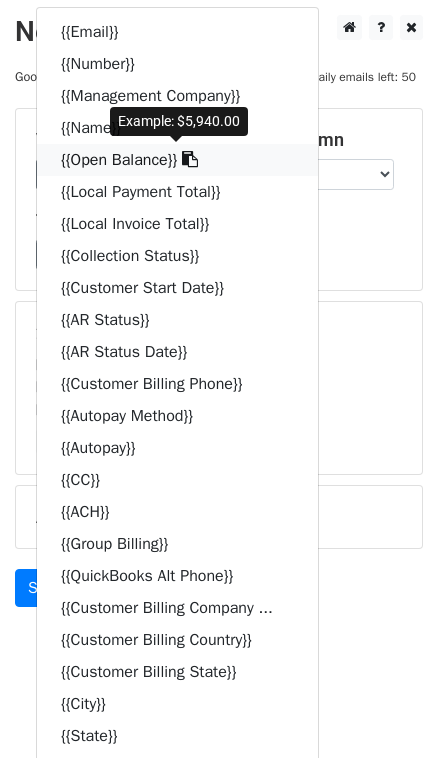 click at bounding box center (190, 159) 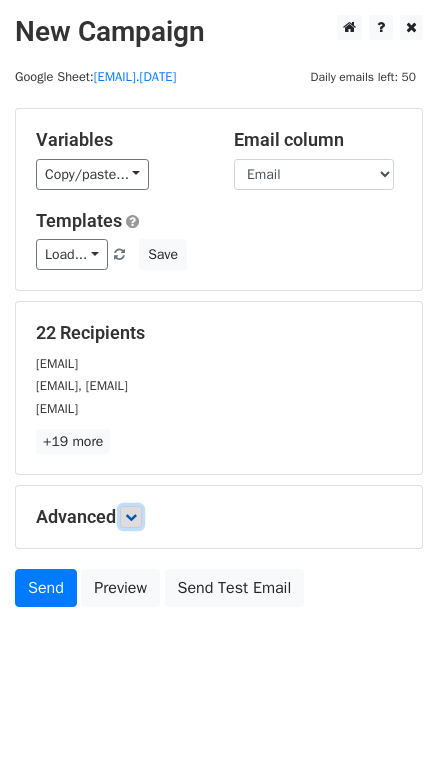 click at bounding box center [131, 517] 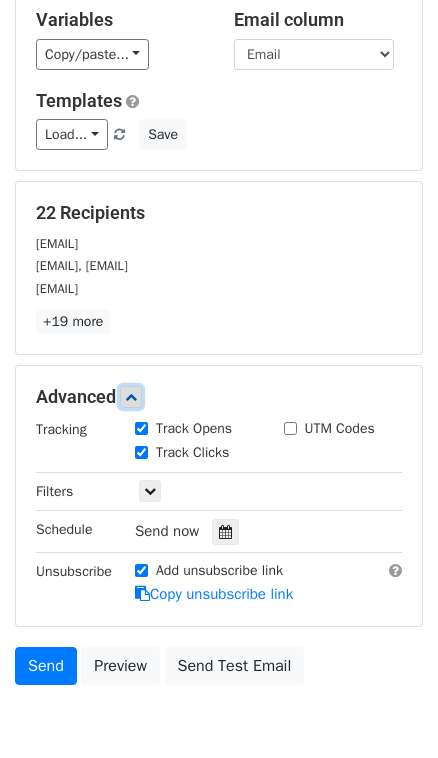 scroll, scrollTop: 152, scrollLeft: 0, axis: vertical 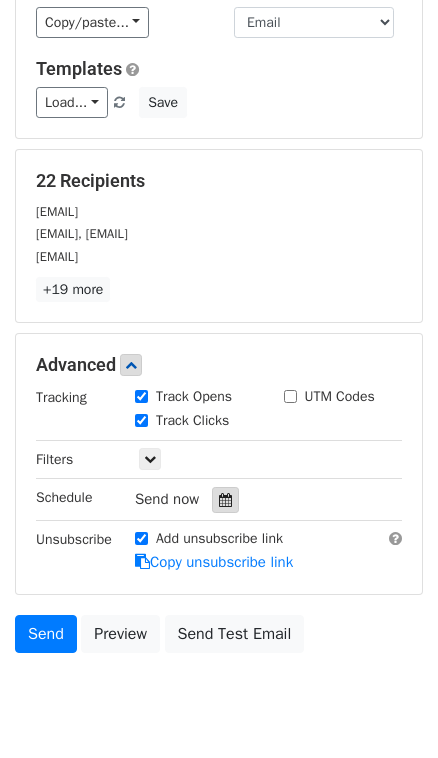 drag, startPoint x: 223, startPoint y: 493, endPoint x: 238, endPoint y: 498, distance: 15.811388 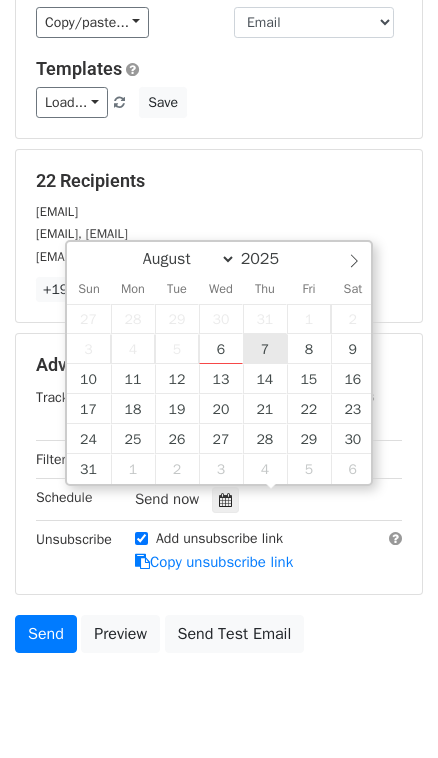 type on "2025-08-07 12:00" 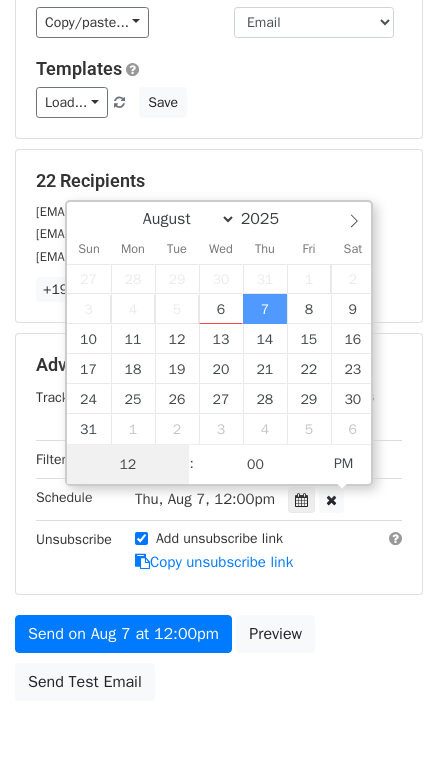 scroll, scrollTop: 0, scrollLeft: 0, axis: both 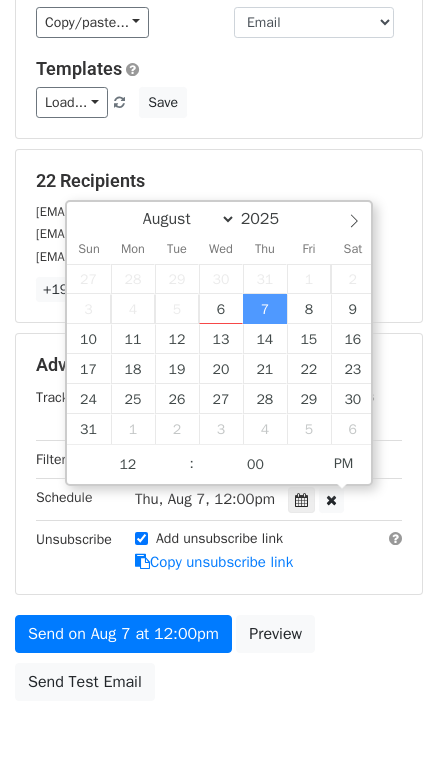 click on "Thu, Aug 7, 12:00pm" at bounding box center [205, 499] 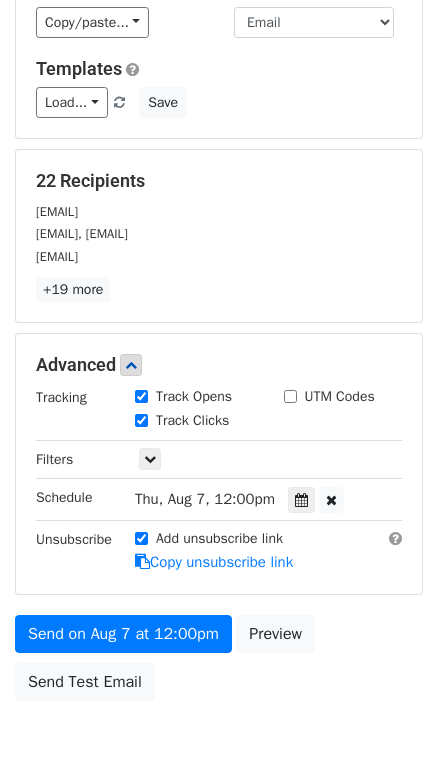 click on "Thu, Aug 7, 12:00pm" at bounding box center (205, 499) 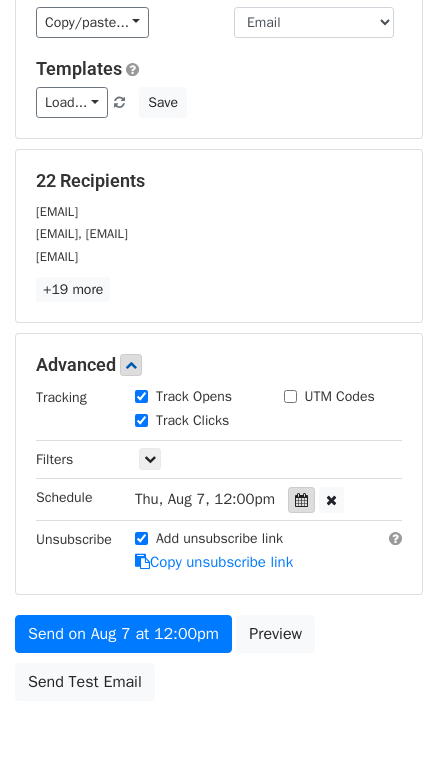 click at bounding box center [301, 500] 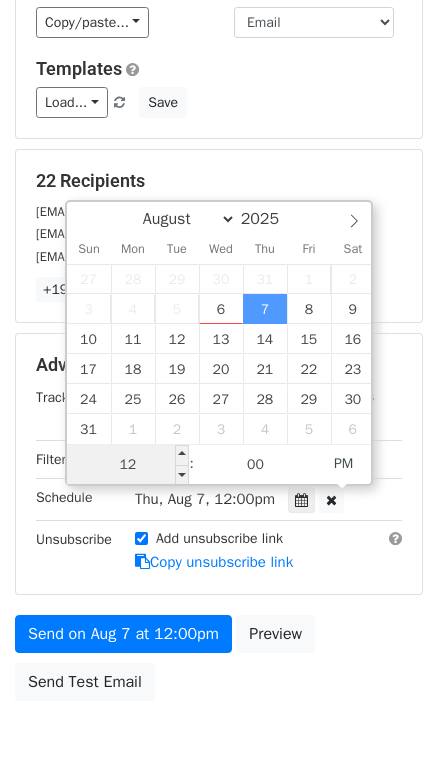 click on "12" at bounding box center (128, 465) 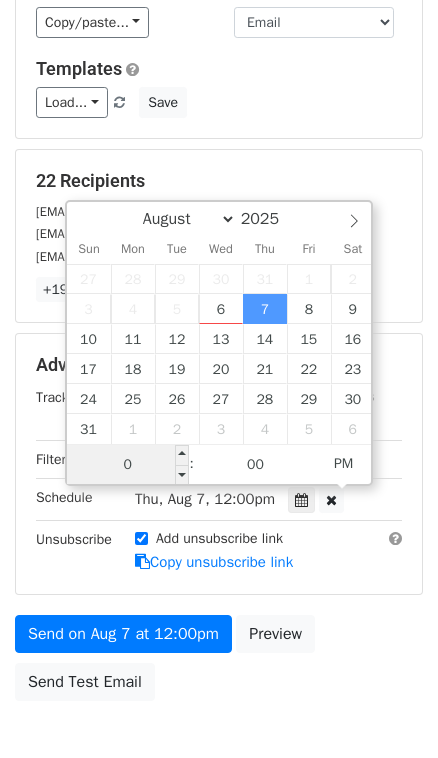 type on "08" 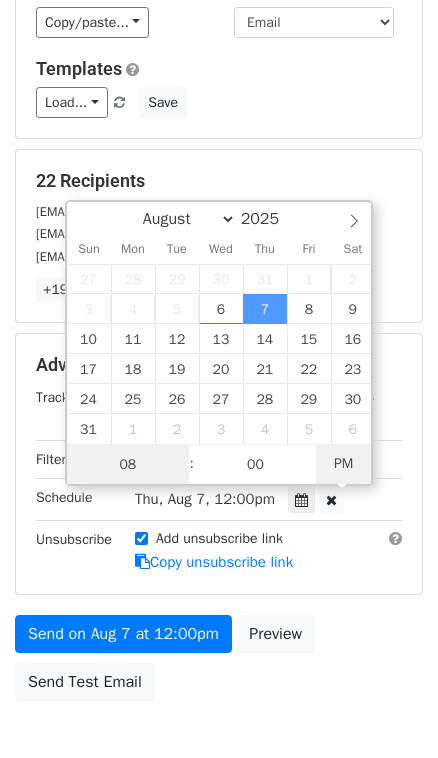 type on "2025-08-07 08:00" 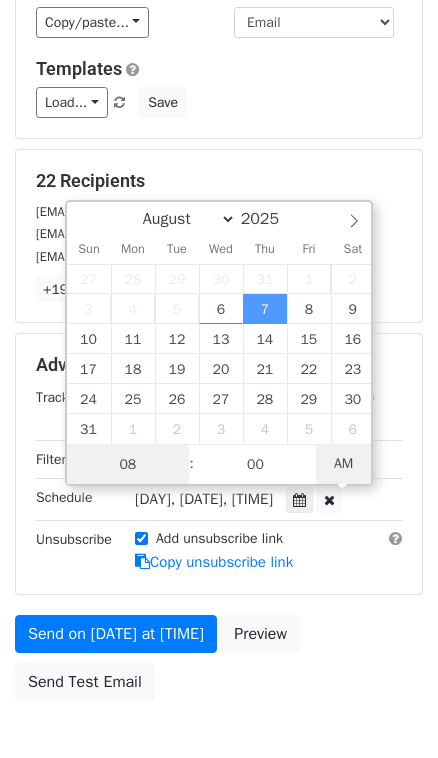 click on "AM" at bounding box center (343, 464) 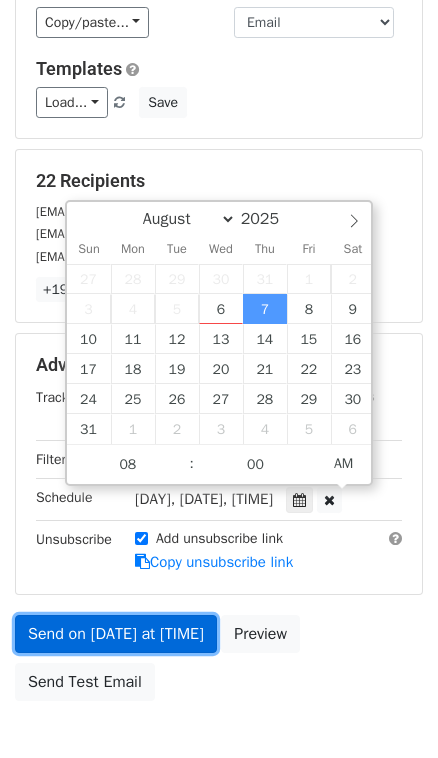 click on "Send on Aug 7 at 8:00am" at bounding box center [116, 634] 